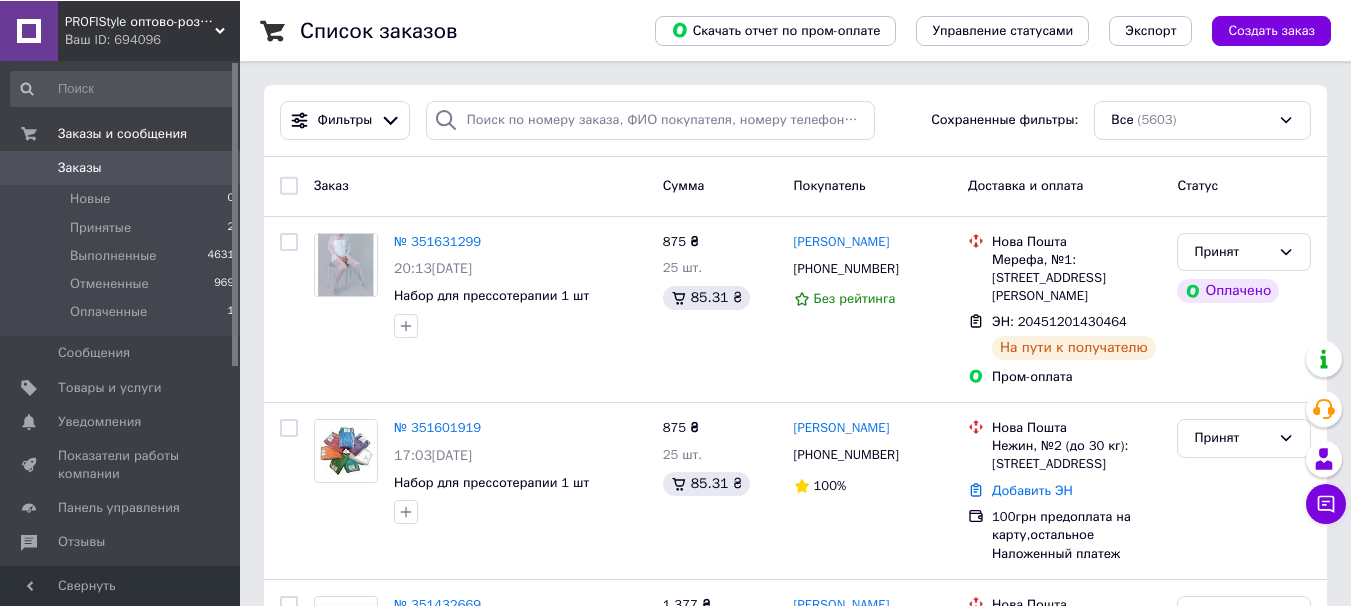 scroll, scrollTop: 100, scrollLeft: 0, axis: vertical 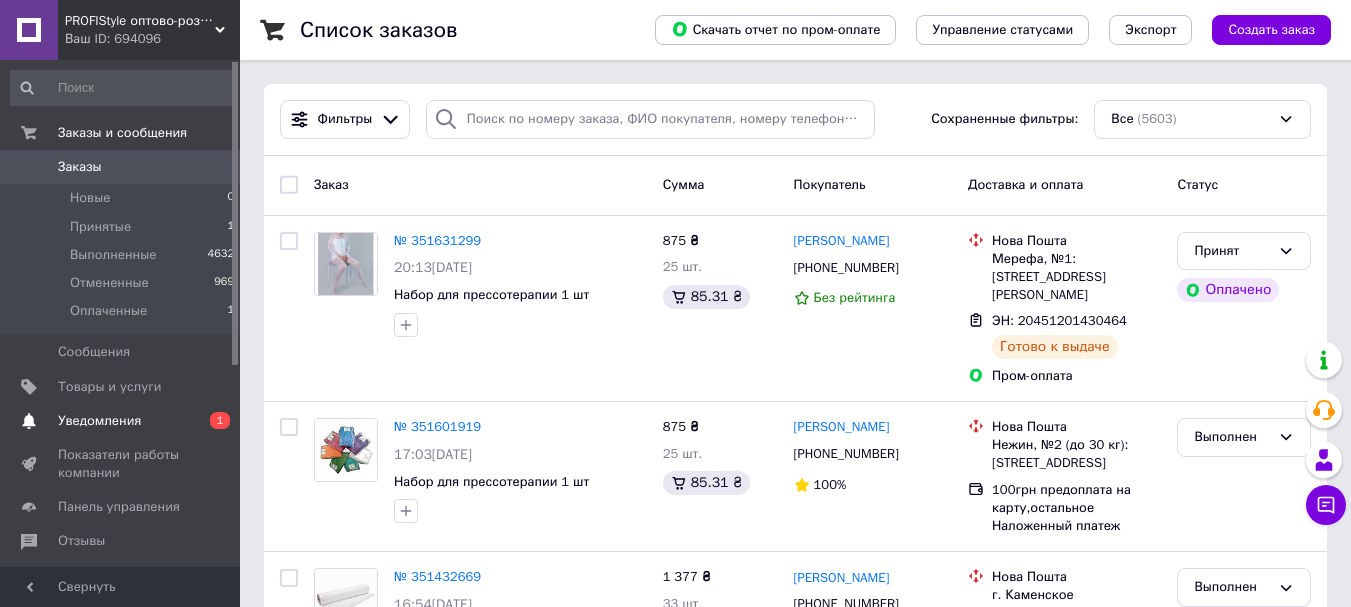 click on "Уведомления" at bounding box center [99, 421] 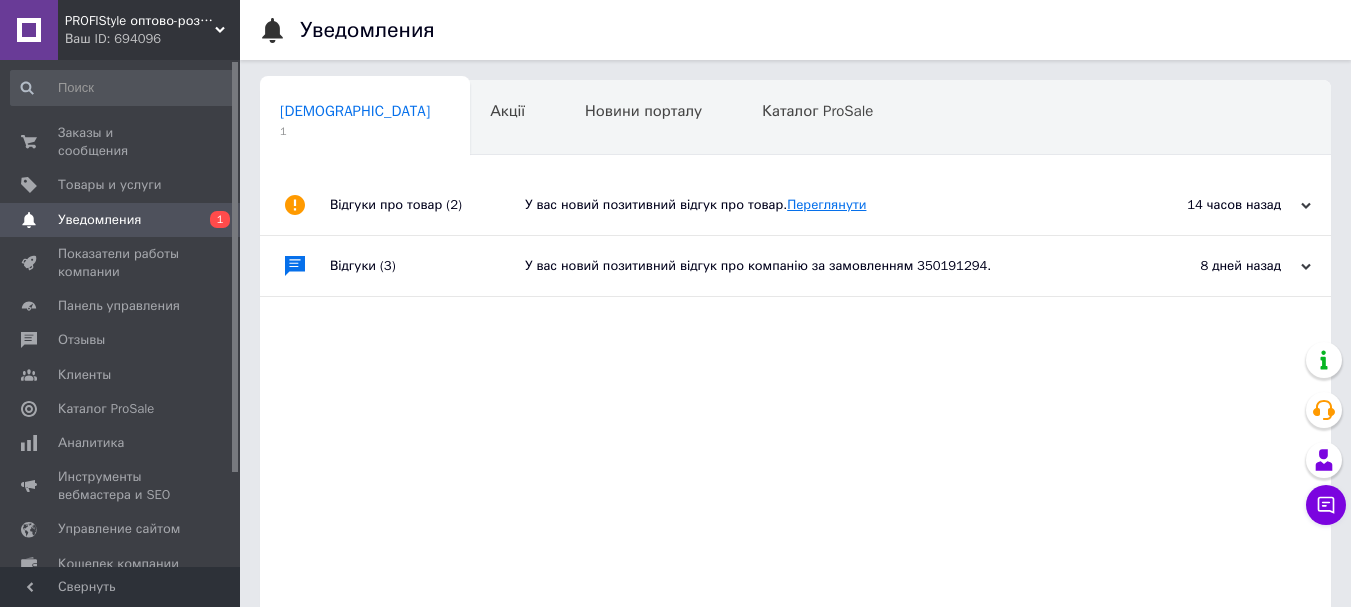 click on "Переглянути" at bounding box center (826, 204) 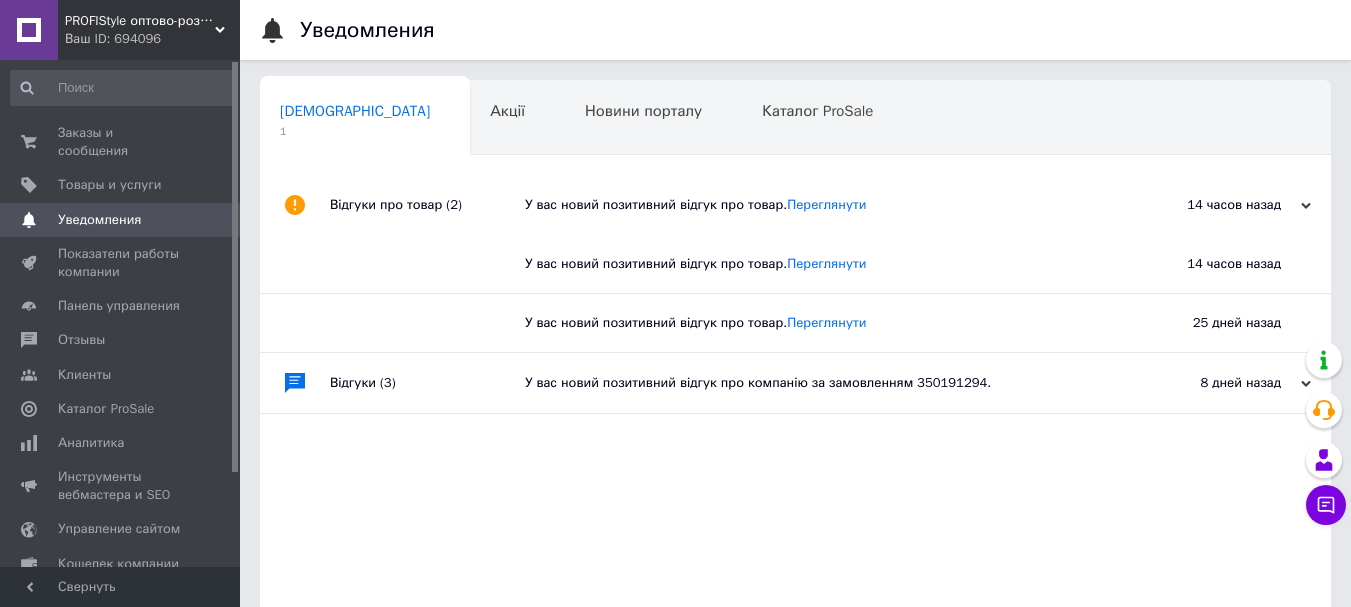 click on "У вас новий позитивний відгук про компанію за замовленням 350191294." at bounding box center [818, 383] 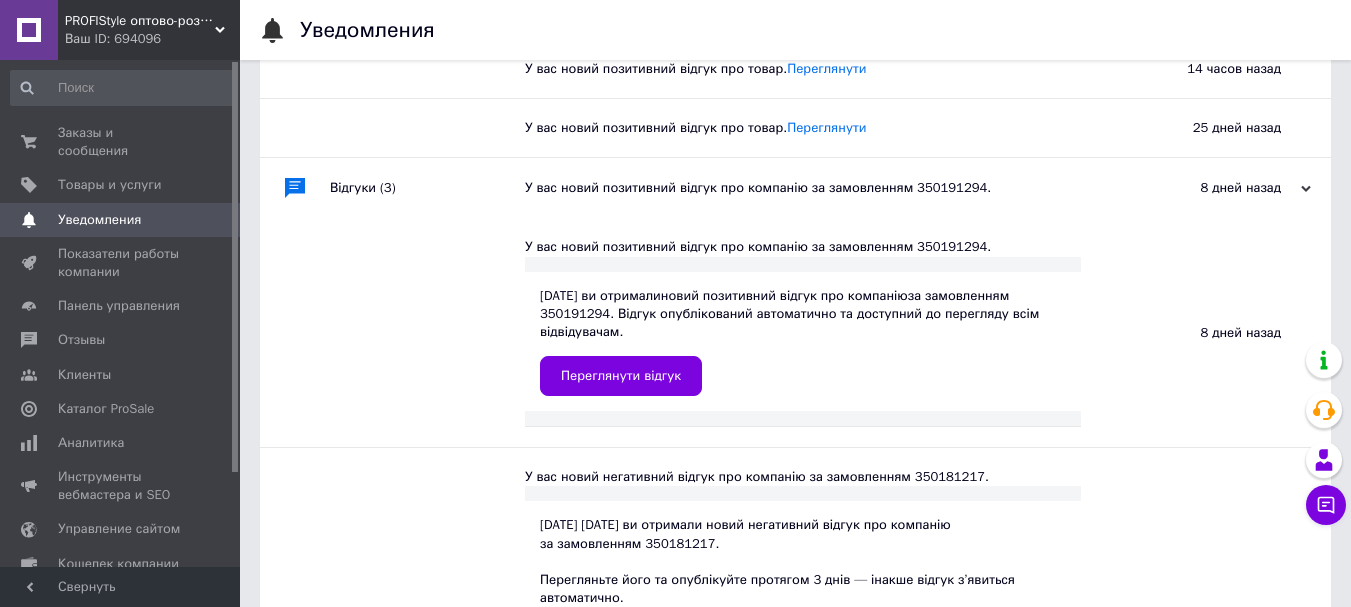 scroll, scrollTop: 200, scrollLeft: 0, axis: vertical 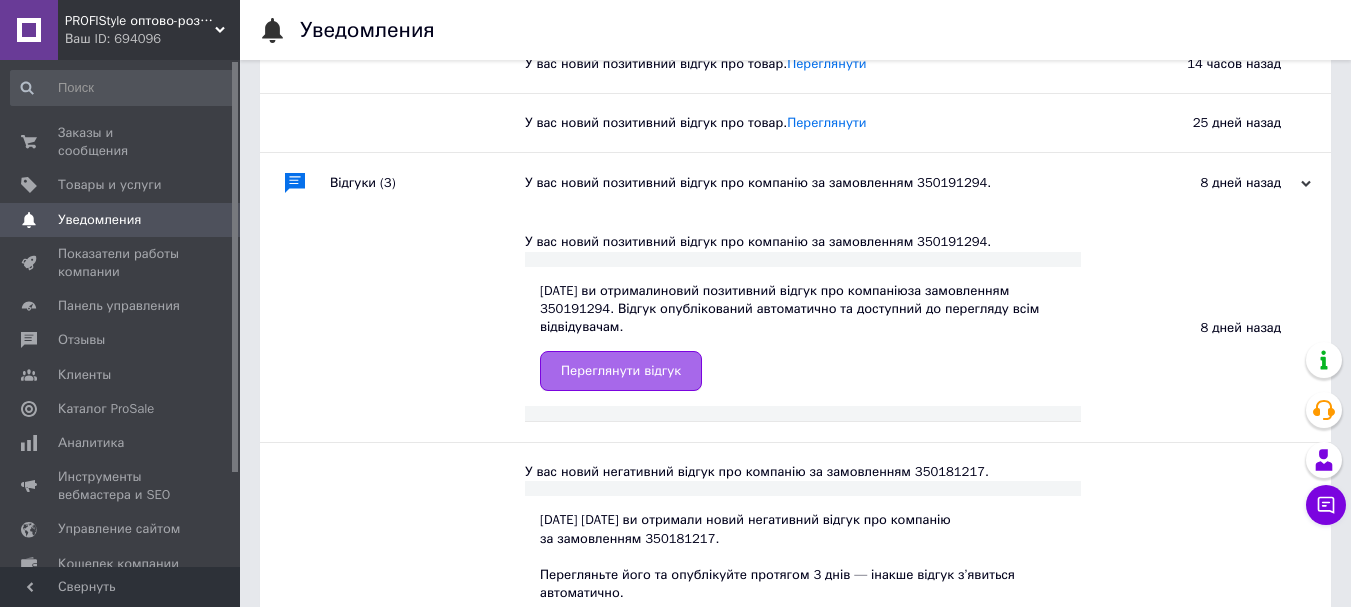click on "Переглянути відгук" at bounding box center (621, 371) 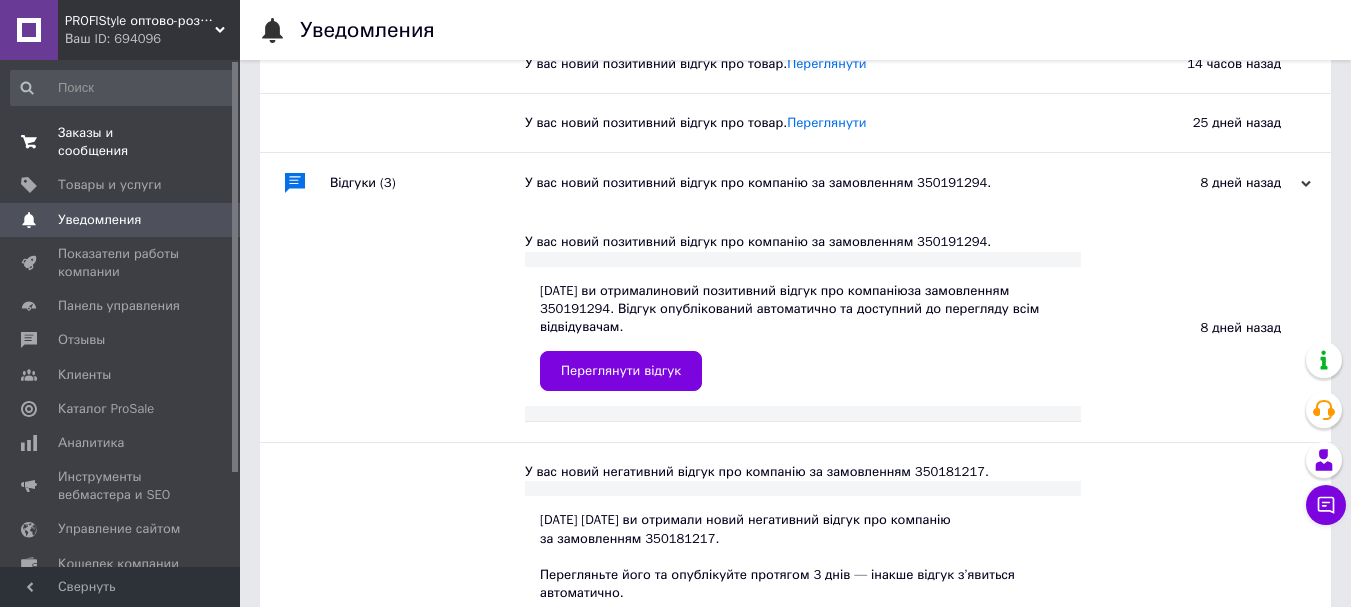click on "Заказы и сообщения" at bounding box center (121, 142) 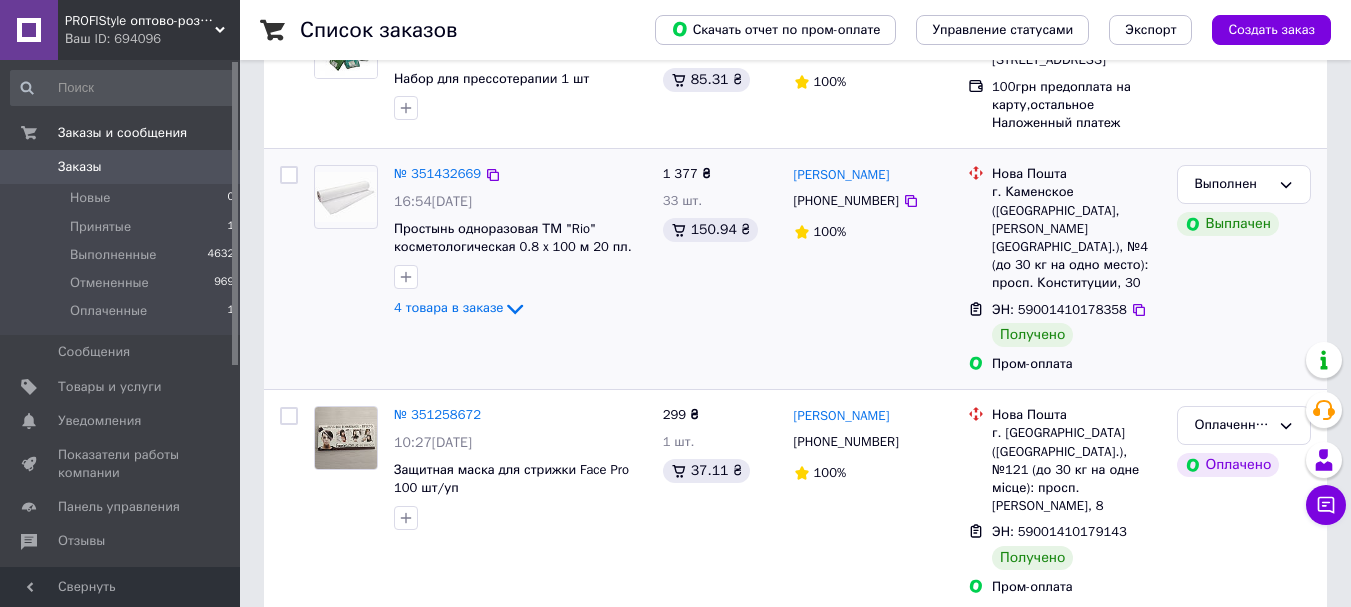 scroll, scrollTop: 500, scrollLeft: 0, axis: vertical 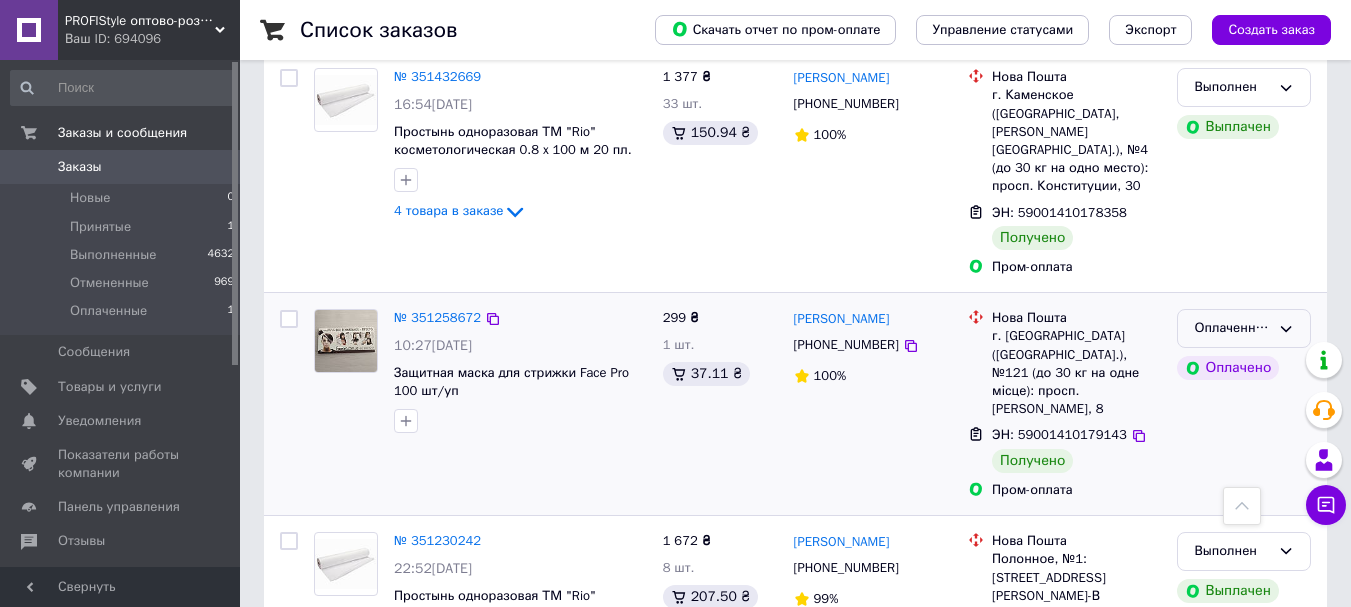 click on "Оплаченный" at bounding box center [1232, 328] 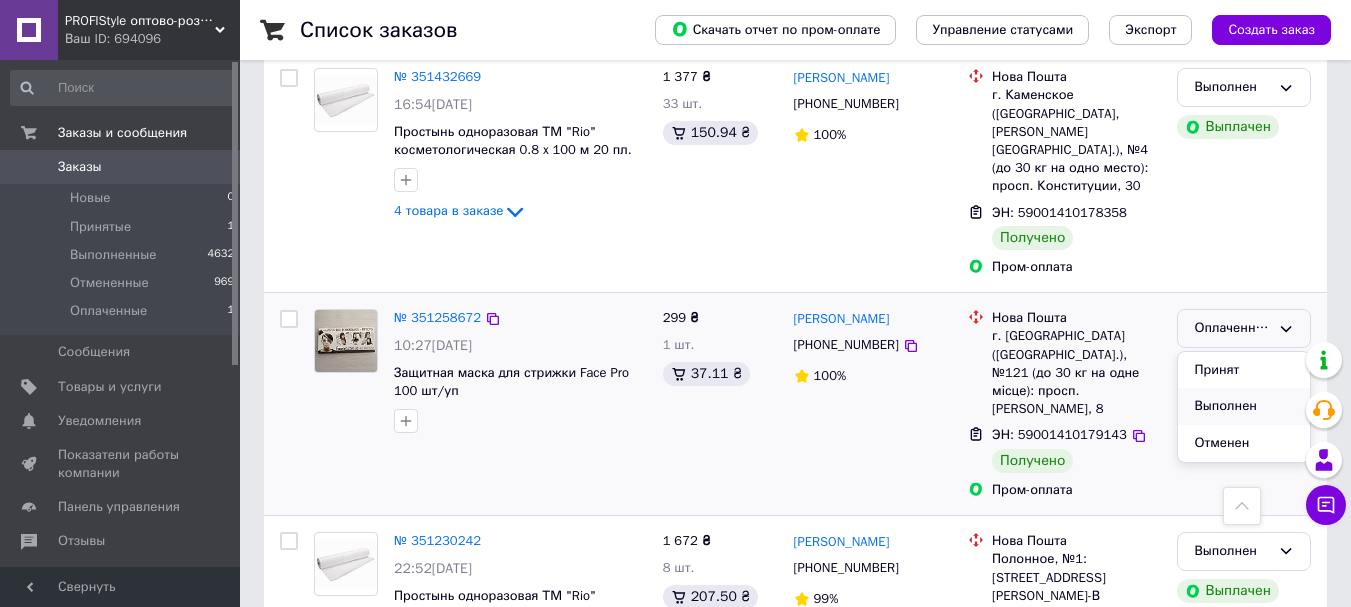 click on "Выполнен" at bounding box center [1244, 406] 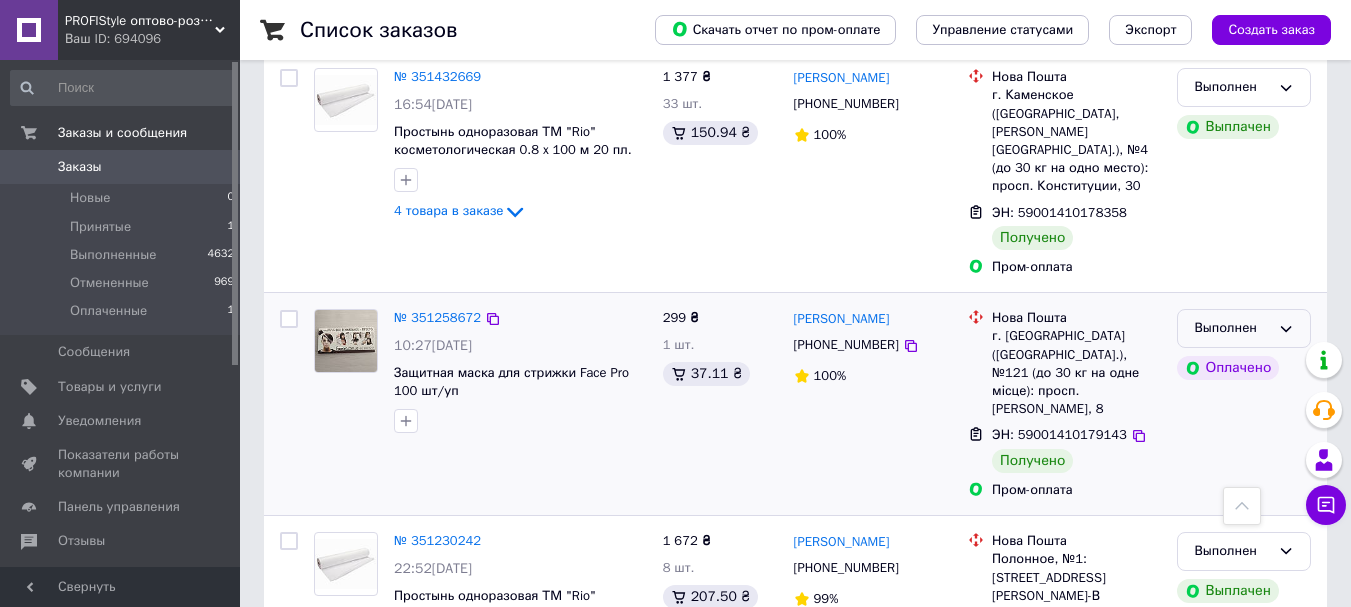 click 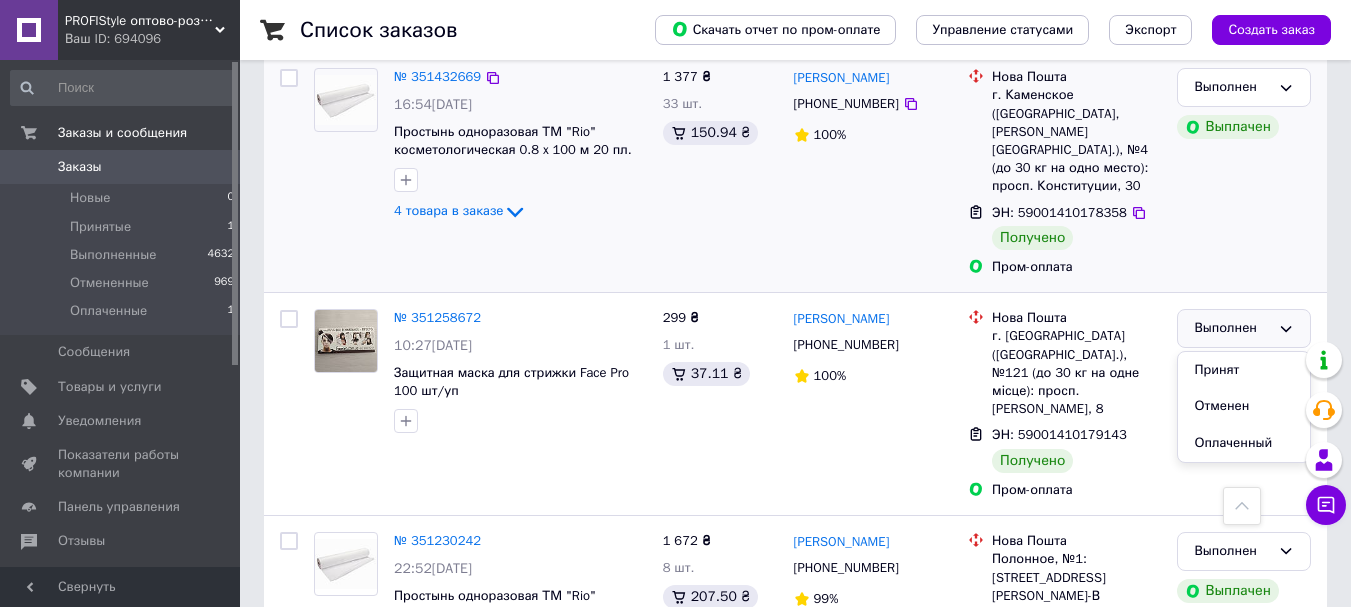 click on "№ 351432669 16:54[DATE] Простынь одноразовая  ТМ "Rio" косметологическая 0.8 x 100 м 20 пл. 4 товара в заказе" at bounding box center [480, 172] 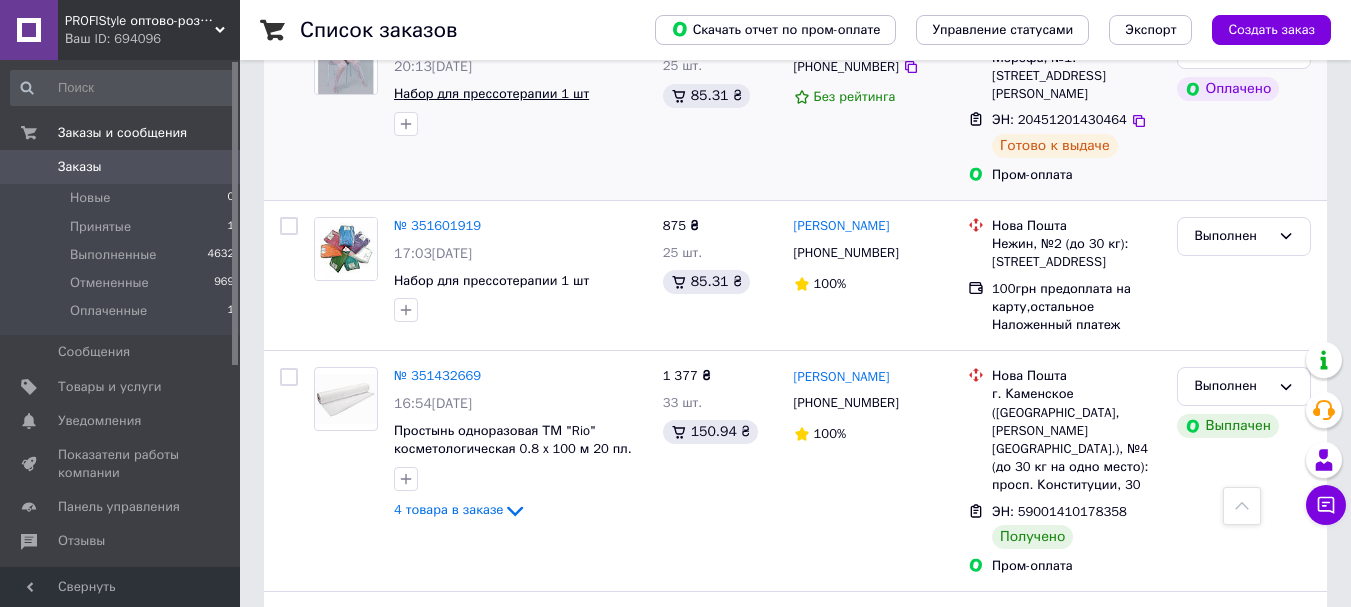 scroll, scrollTop: 0, scrollLeft: 0, axis: both 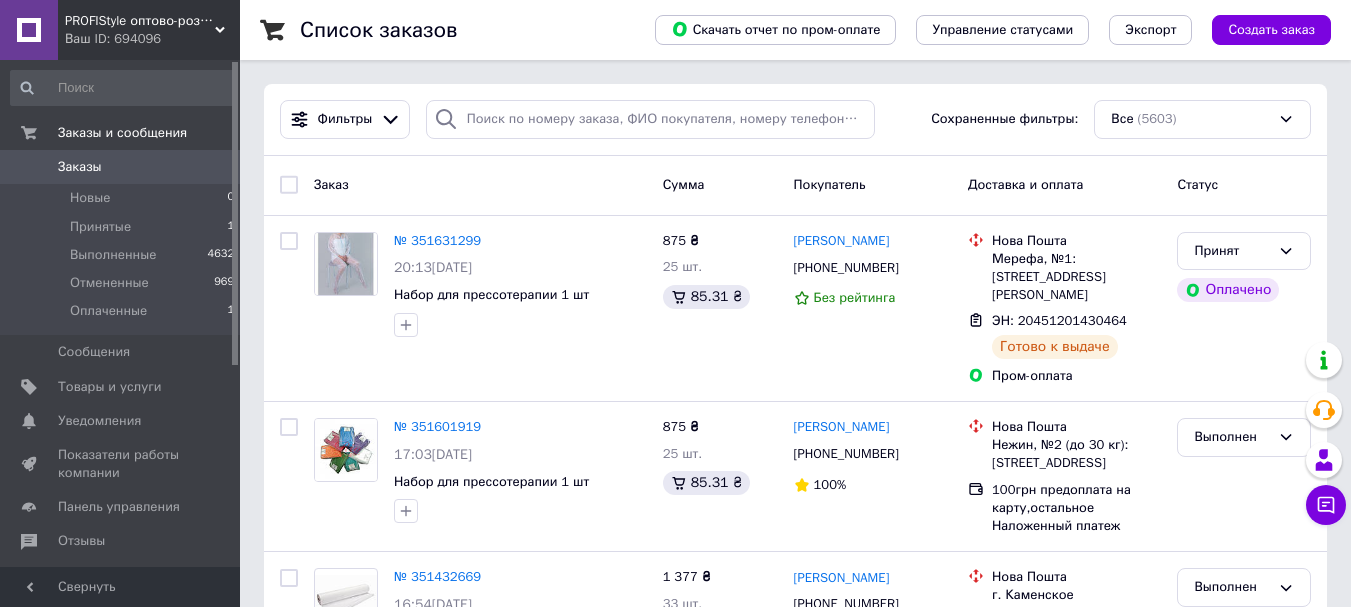 click on "Заказы" at bounding box center (80, 167) 